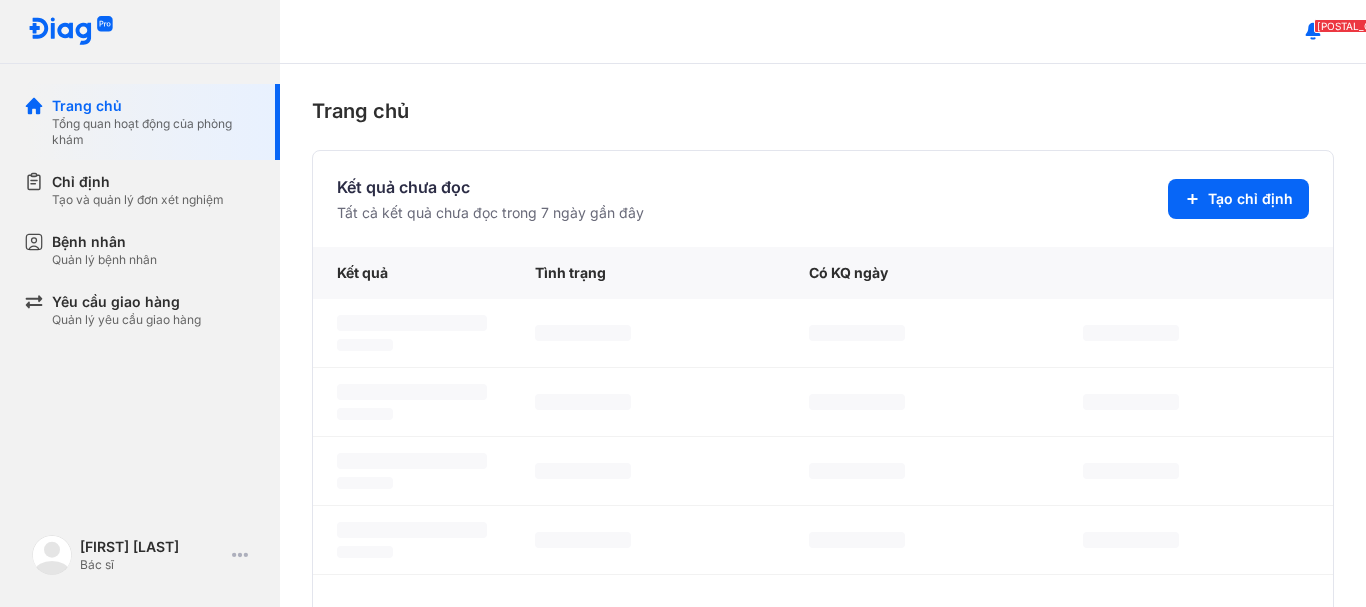 click on "Bệnh nhân" at bounding box center (104, 242) 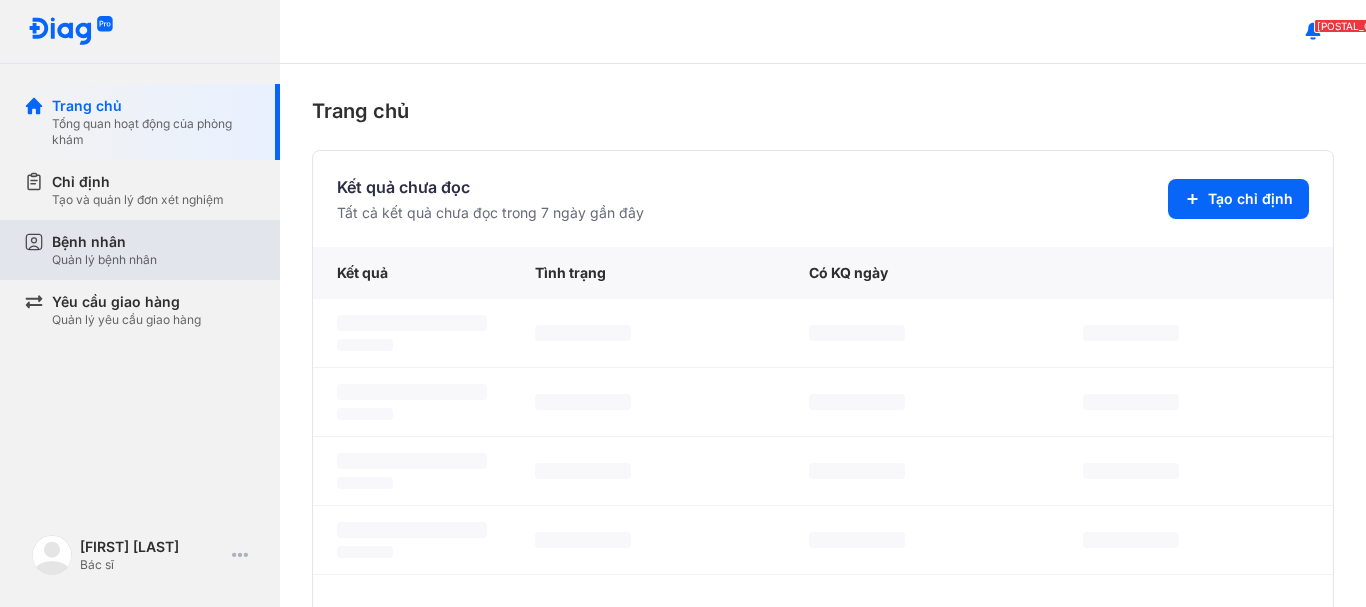scroll, scrollTop: 0, scrollLeft: 0, axis: both 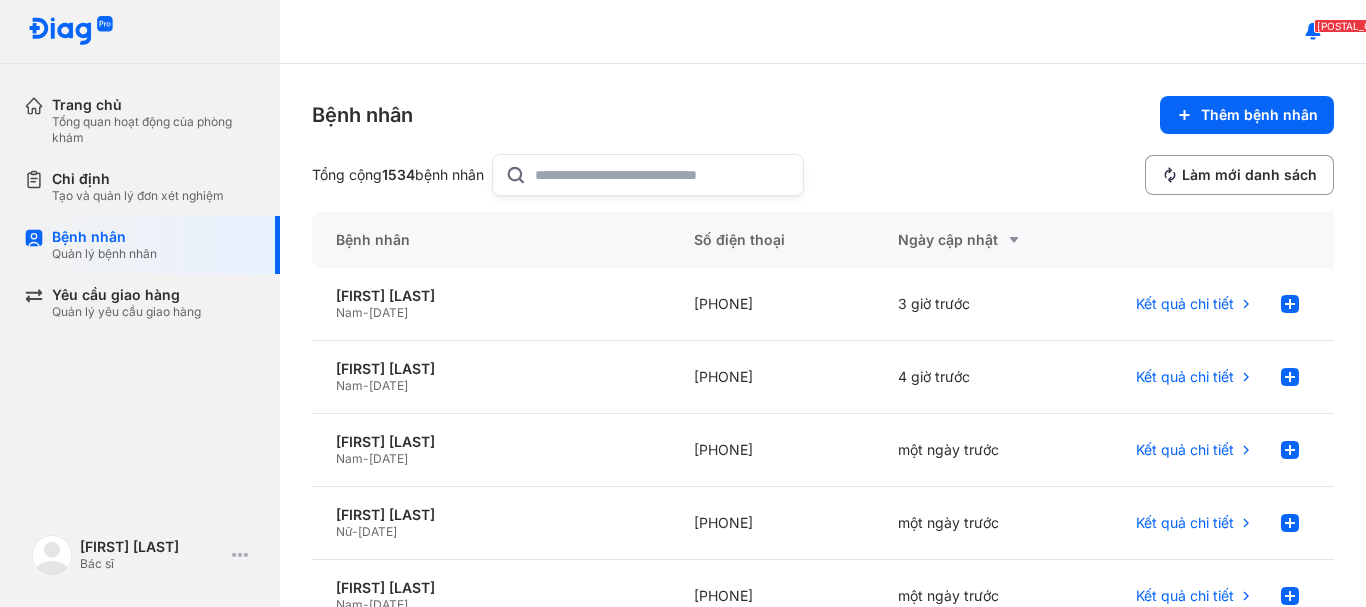 click 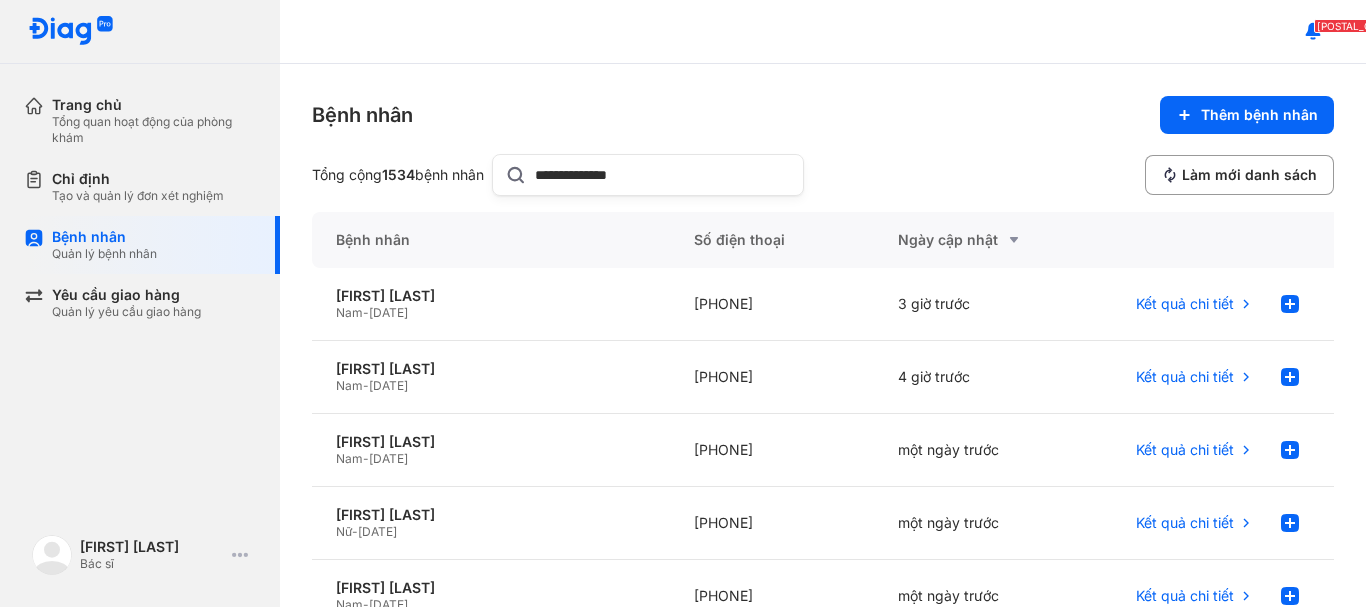 type on "**********" 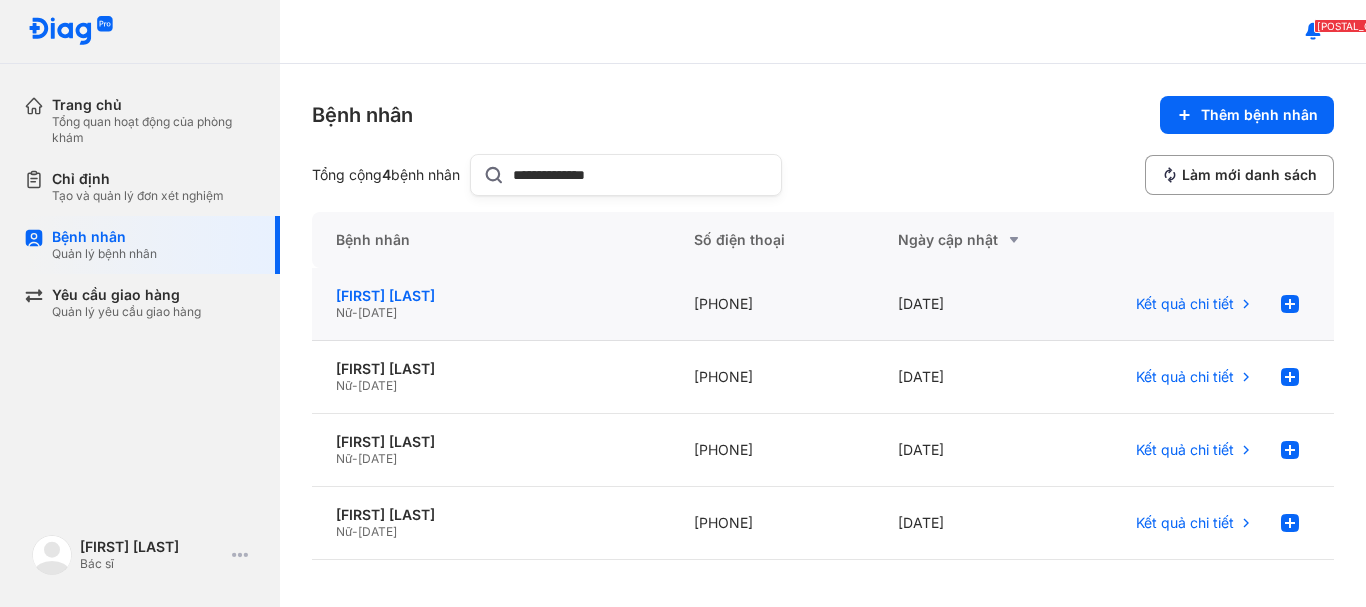 click on "PHẠM THỊ NHUNG" 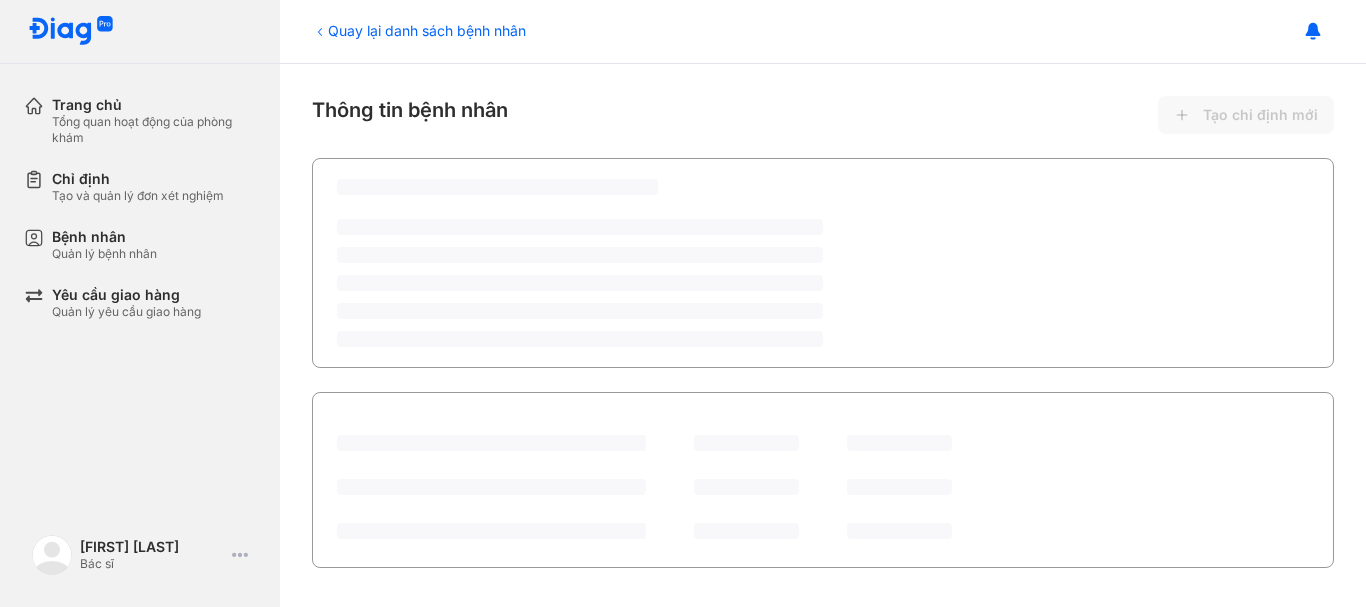 scroll, scrollTop: 0, scrollLeft: 0, axis: both 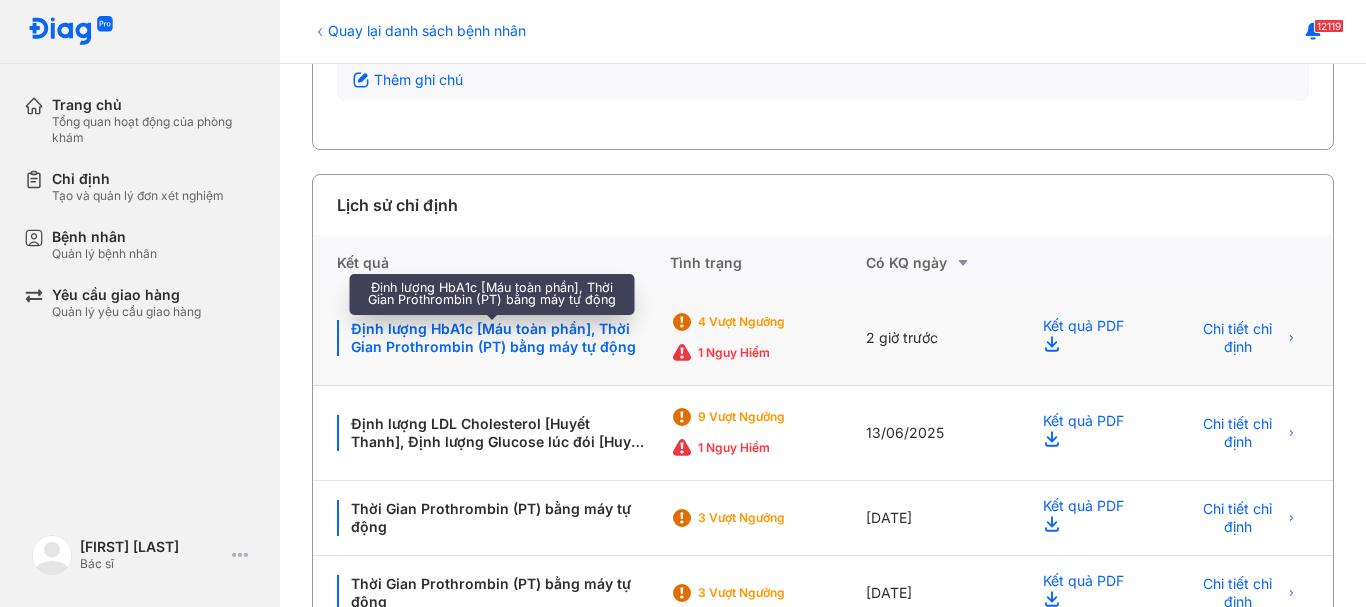 click on "Định lượng HbA1c [Máu toàn phần], Thời Gian Prothrombin (PT) bằng máy tự động" 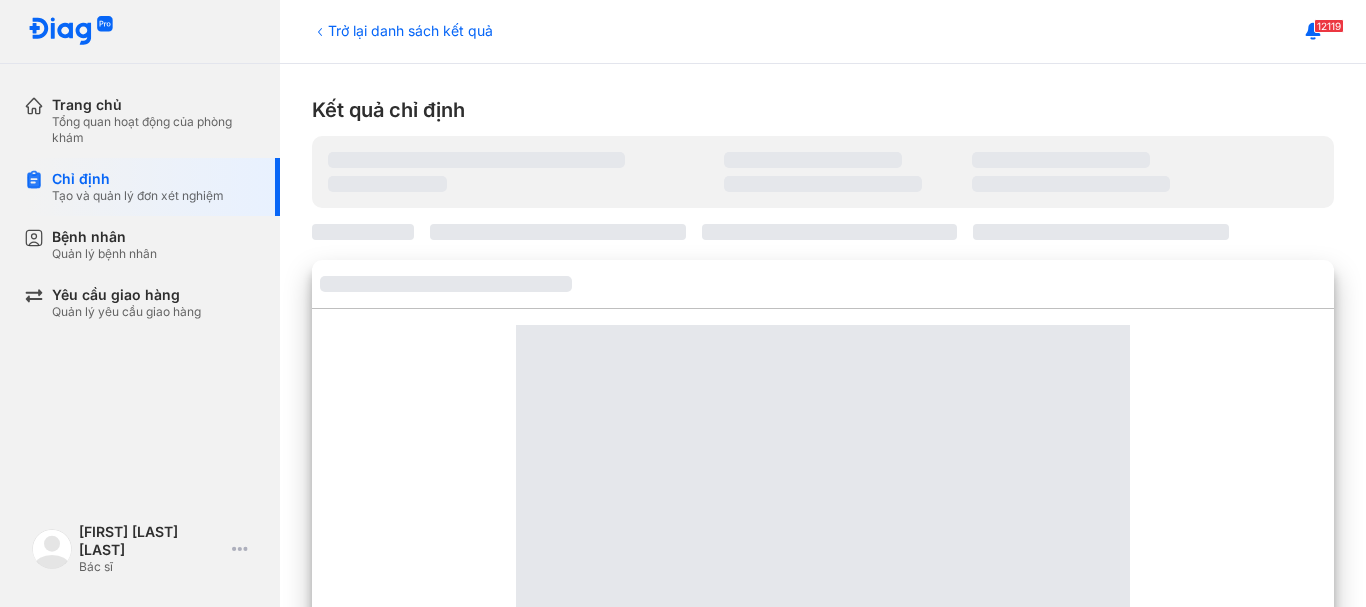scroll, scrollTop: 0, scrollLeft: 0, axis: both 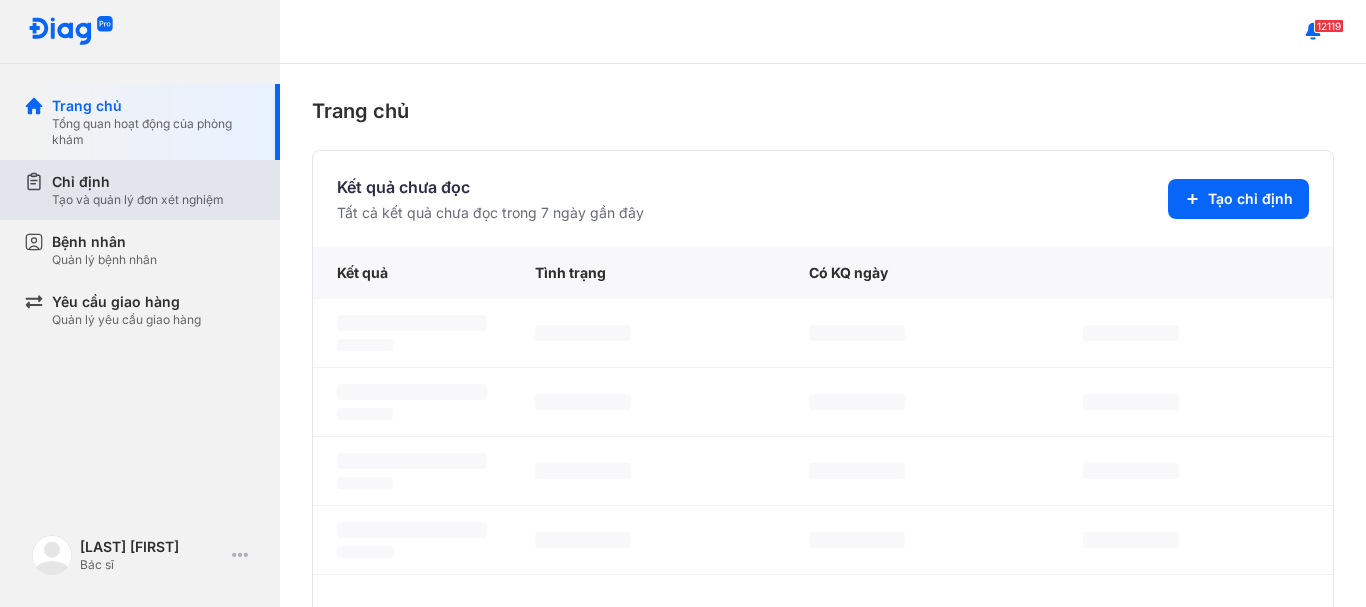 click on "Bệnh nhân" at bounding box center [104, 242] 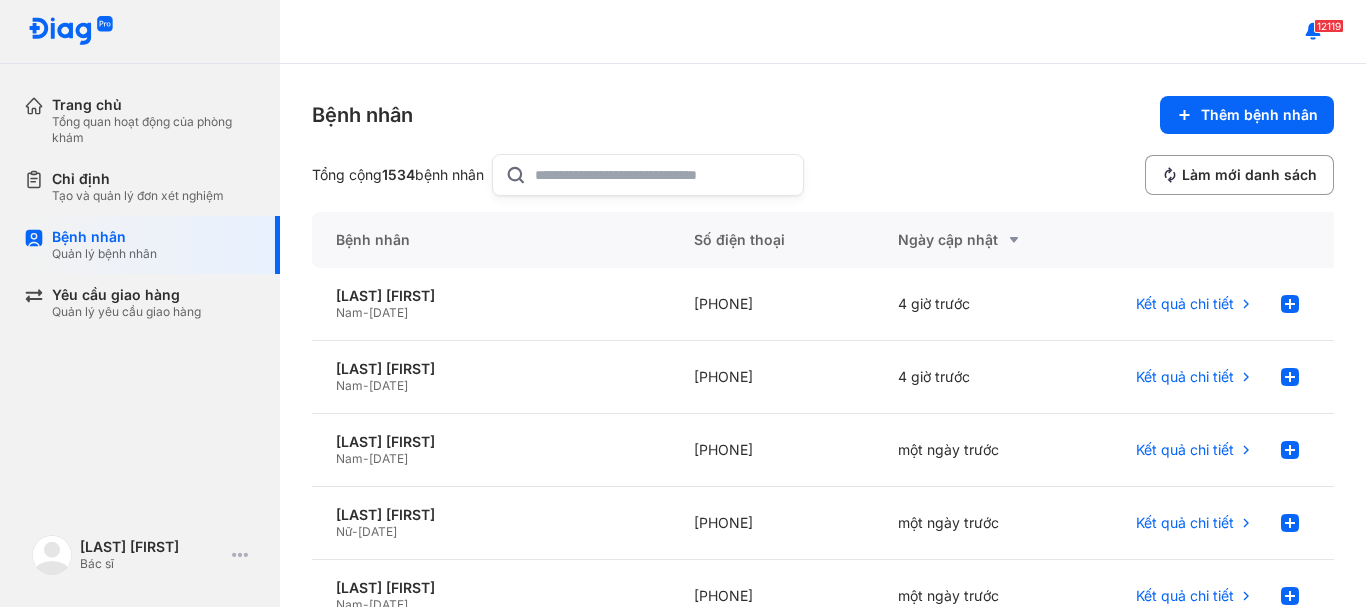click at bounding box center [648, 175] 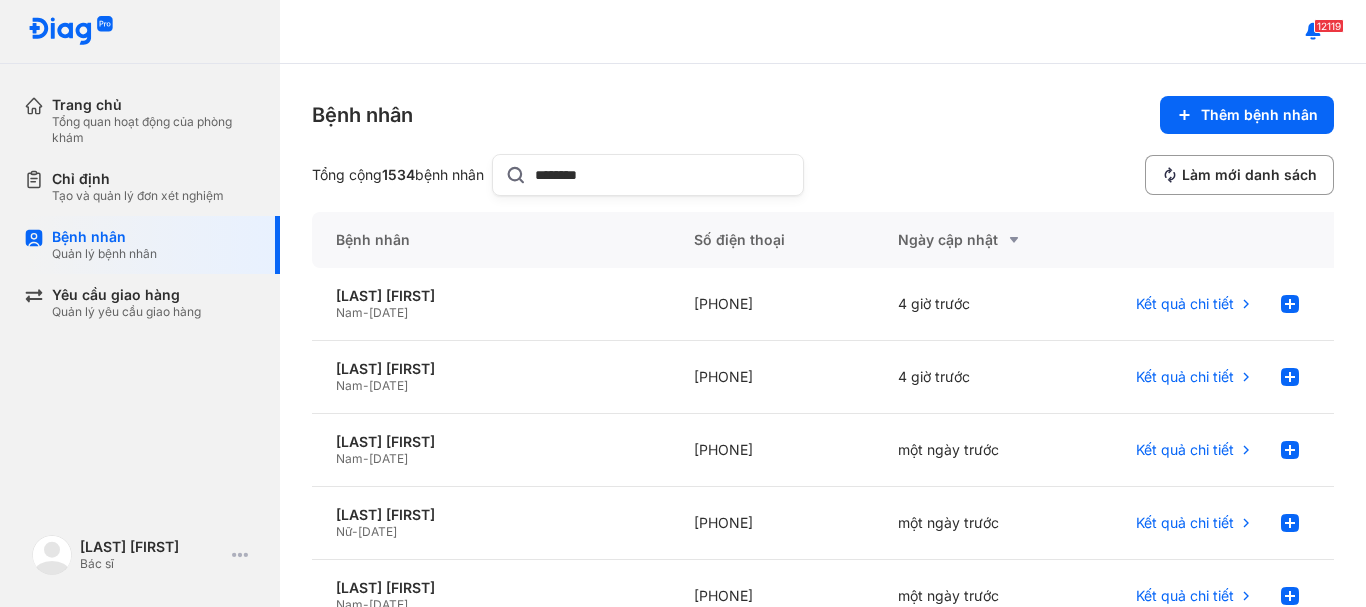 type on "********" 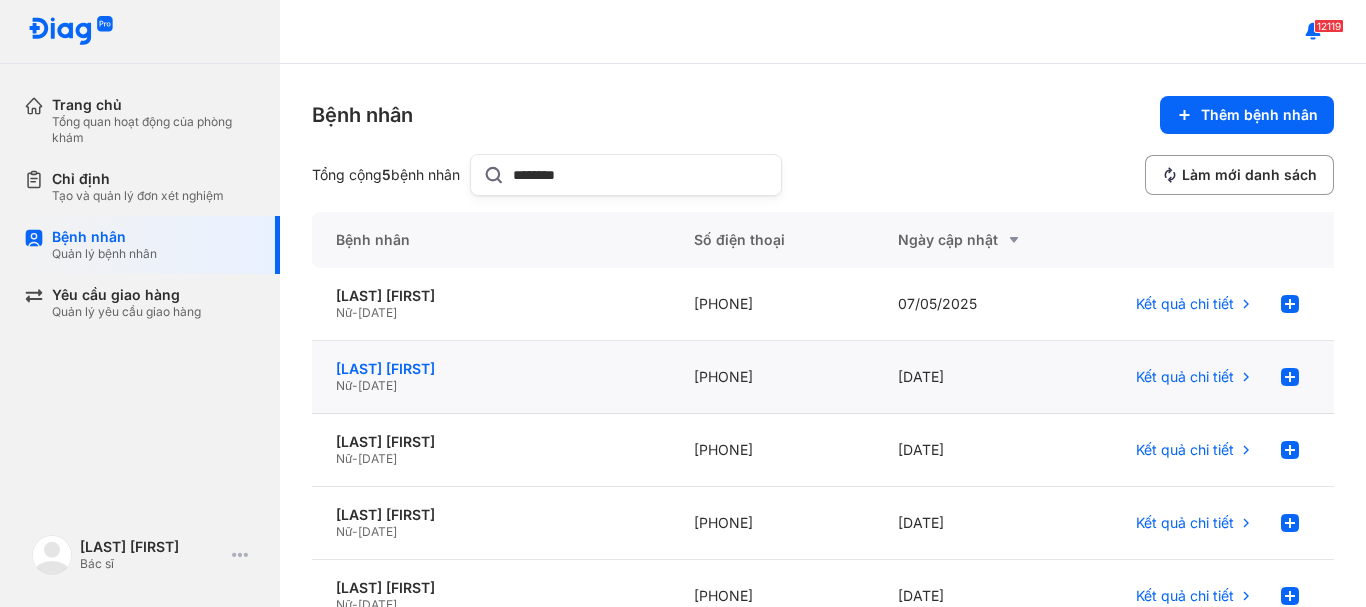 click on "NGUYỄN THỊ KIM THÚY" 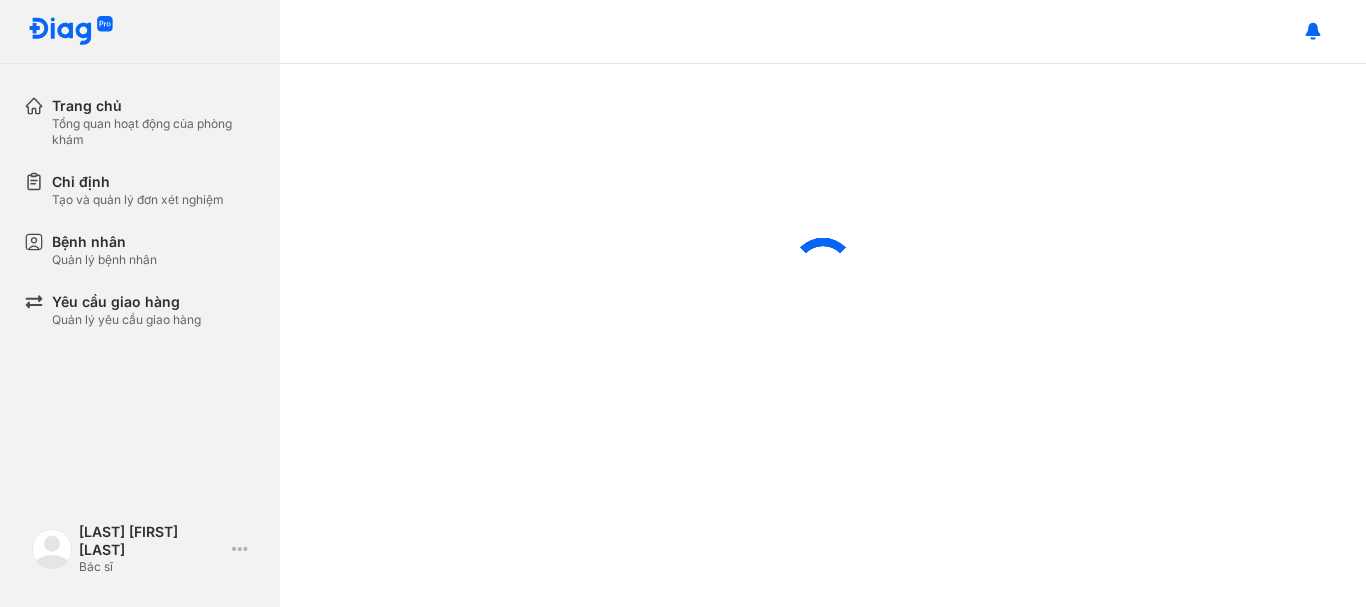 scroll, scrollTop: 0, scrollLeft: 0, axis: both 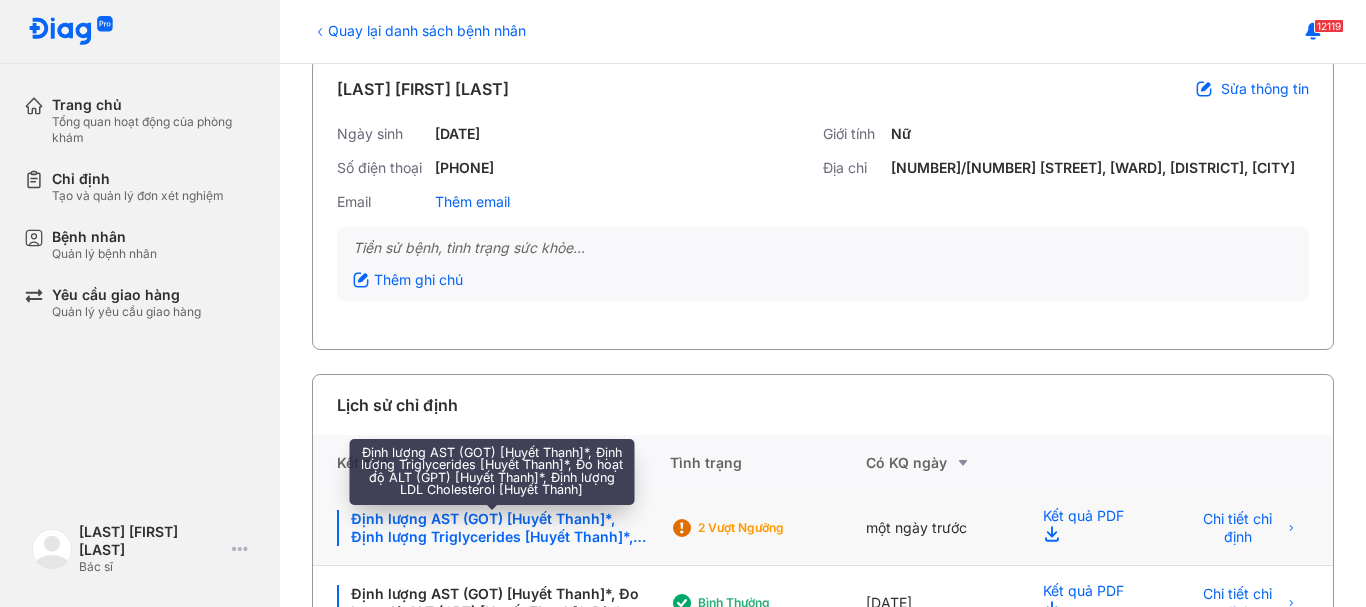 click on "Định lượng AST (GOT) [Huyết Thanh]*, Định lượng Triglycerides [Huyết Thanh]*, Đo hoạt độ ALT (GPT) [Huyết Thanh]*, Định lượng LDL Cholesterol [Huyết Thanh]*" 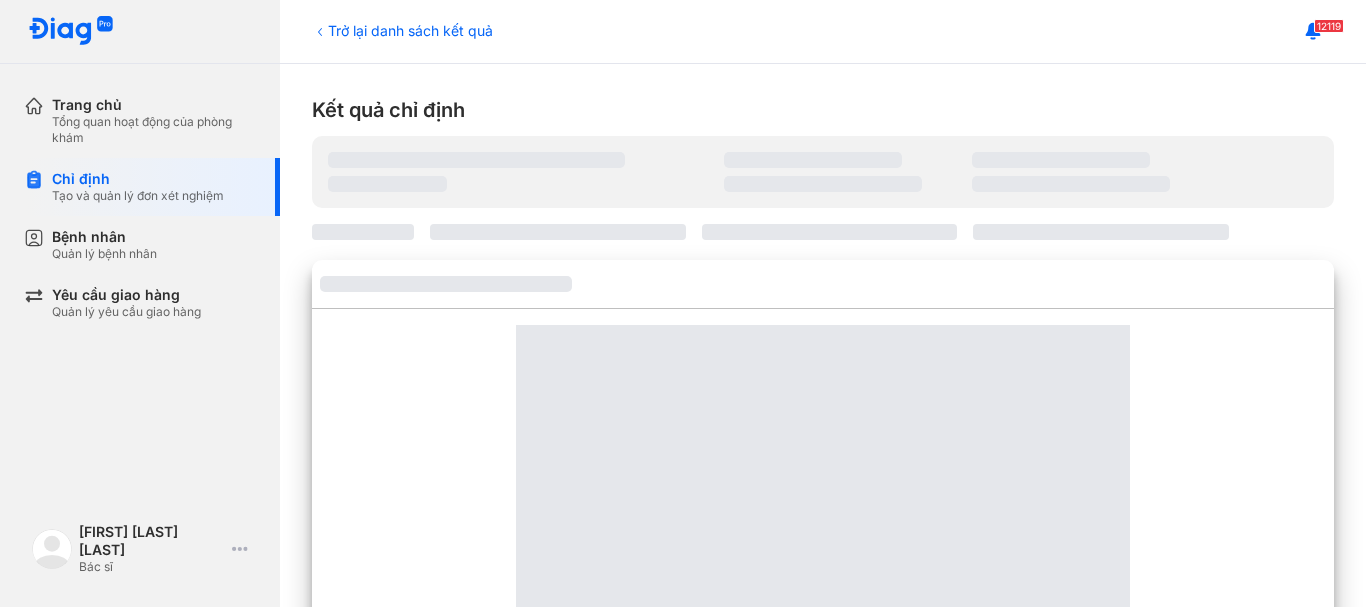 scroll, scrollTop: 0, scrollLeft: 0, axis: both 